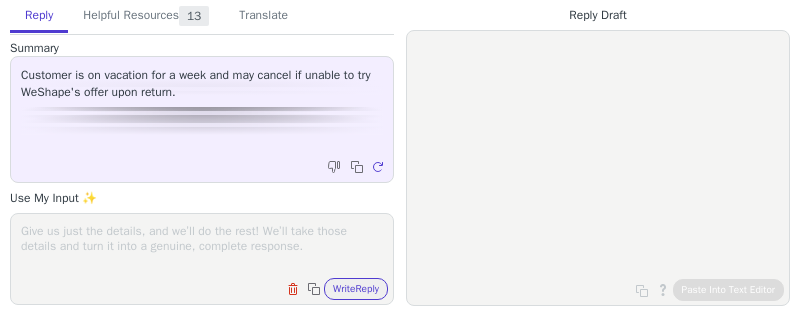 scroll, scrollTop: 0, scrollLeft: 0, axis: both 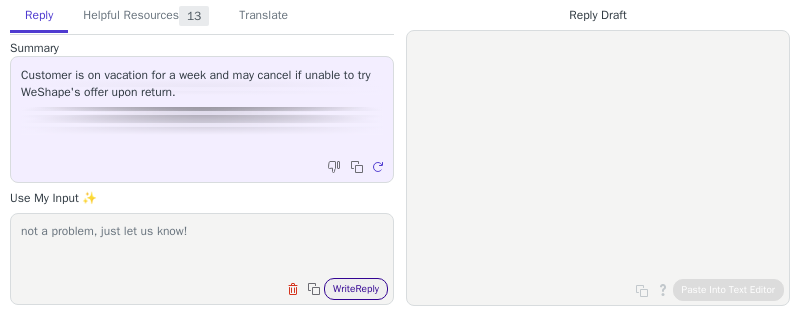 type on "not a problem, just let us know!" 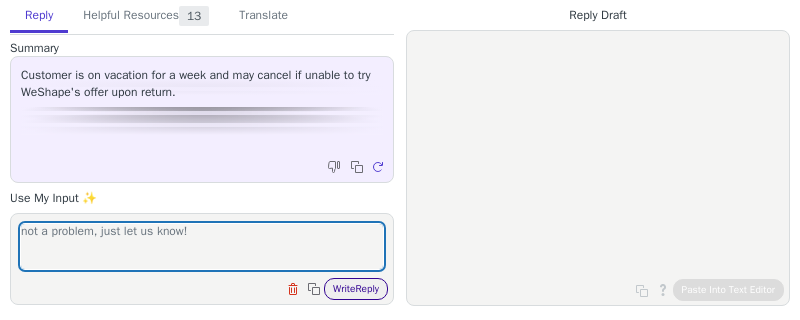 click on "Write  Reply" at bounding box center [356, 289] 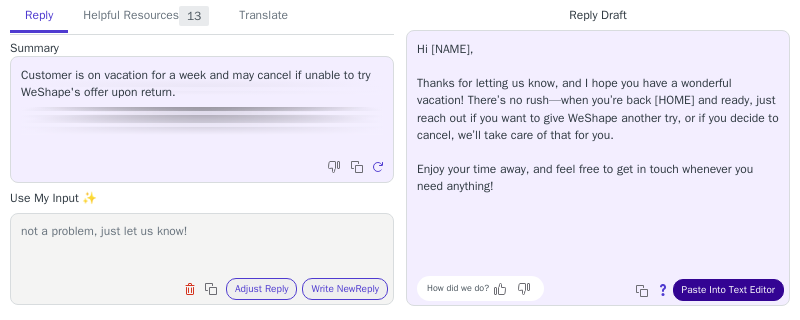click on "Paste Into Text Editor" at bounding box center [728, 290] 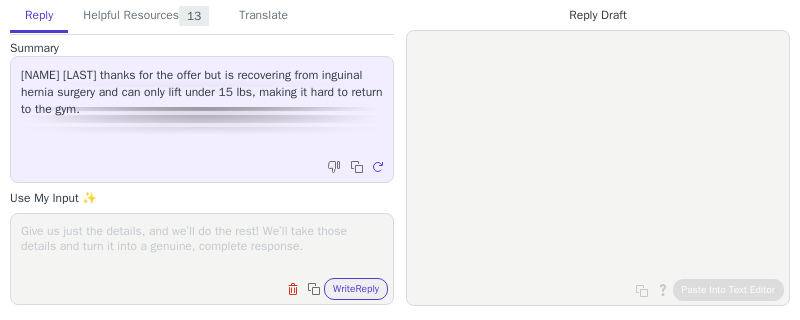 scroll, scrollTop: 0, scrollLeft: 0, axis: both 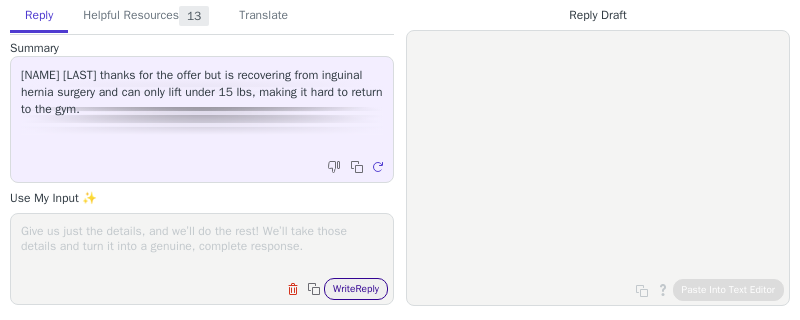 click on "Write  Reply" at bounding box center (356, 289) 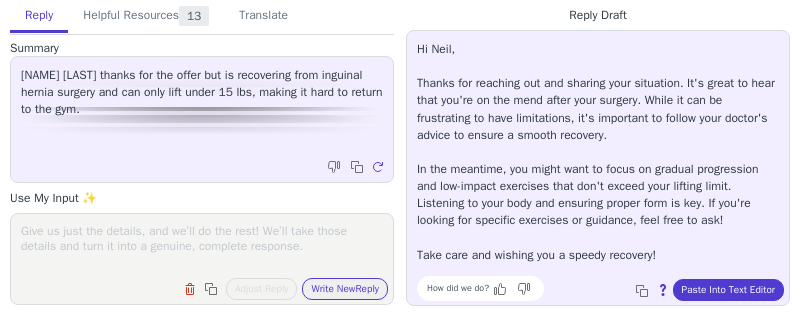 scroll, scrollTop: 0, scrollLeft: 0, axis: both 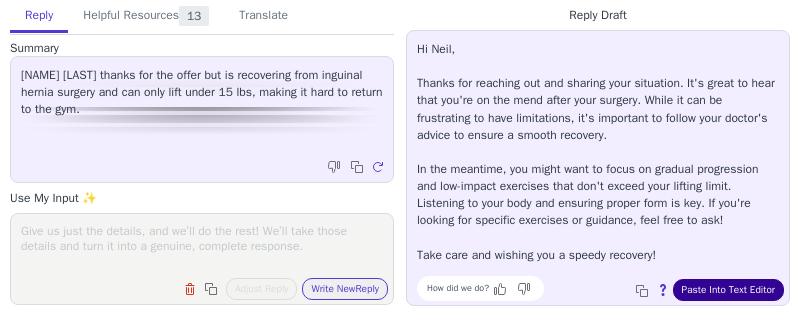 click on "Paste Into Text Editor" at bounding box center [728, 290] 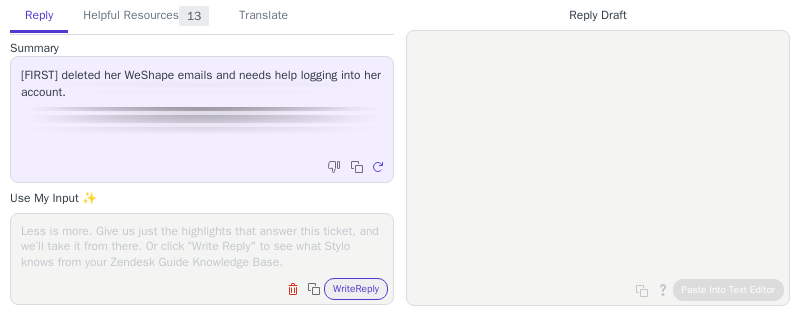 scroll, scrollTop: 0, scrollLeft: 0, axis: both 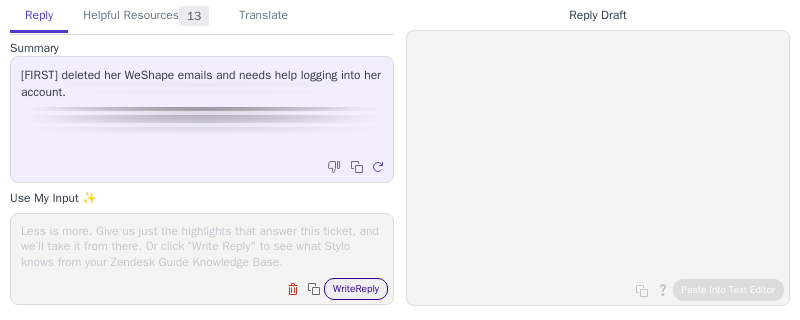 click on "Write  Reply" at bounding box center (356, 289) 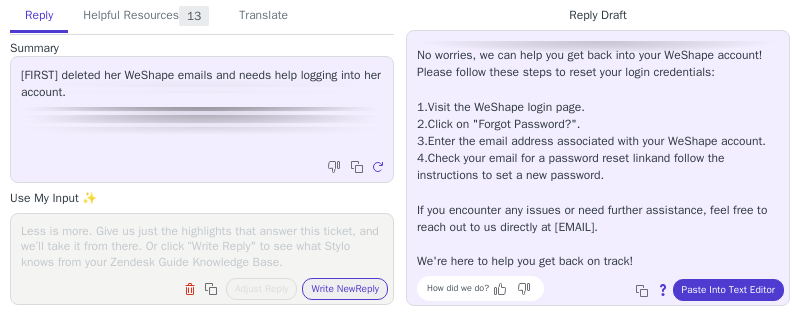 scroll, scrollTop: 62, scrollLeft: 0, axis: vertical 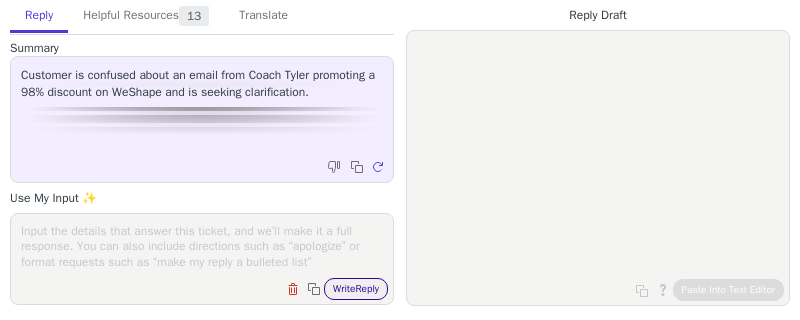 click on "Write  Reply" at bounding box center [356, 289] 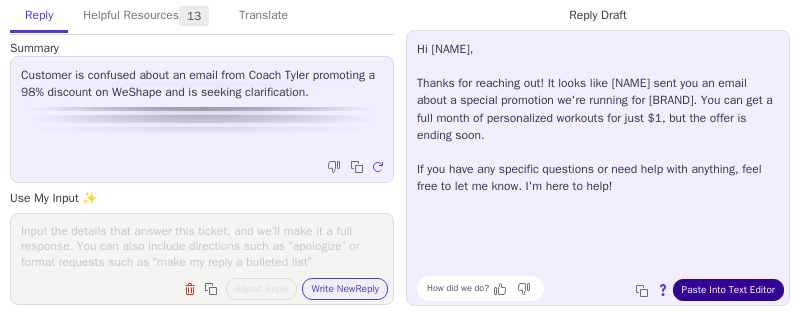 click on "Paste Into Text Editor" at bounding box center [728, 290] 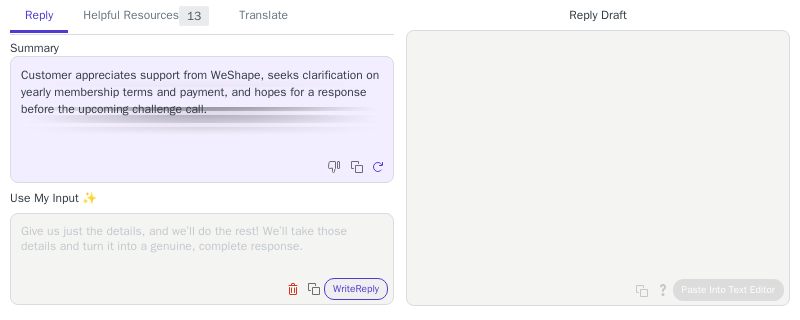scroll, scrollTop: 0, scrollLeft: 0, axis: both 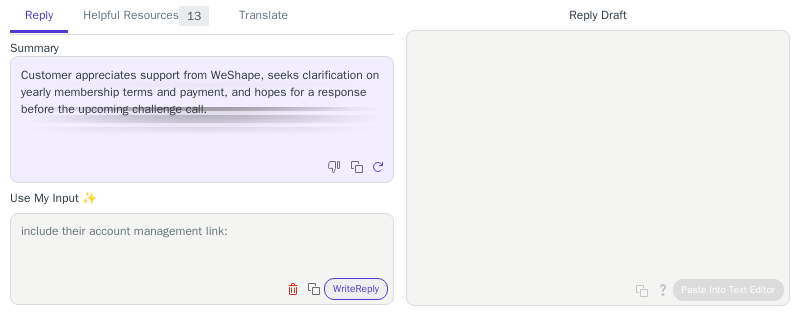drag, startPoint x: 248, startPoint y: 212, endPoint x: 284, endPoint y: 241, distance: 46.227695 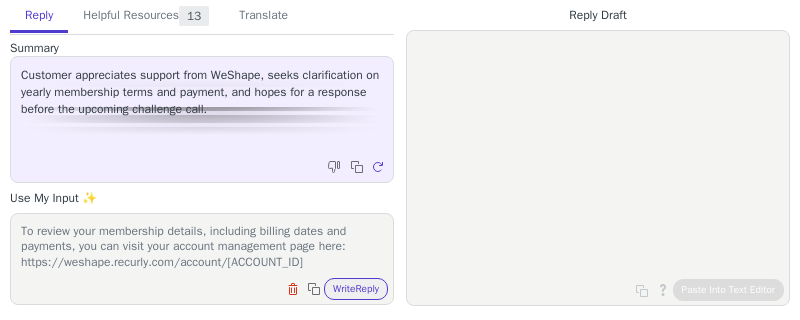 scroll, scrollTop: 0, scrollLeft: 0, axis: both 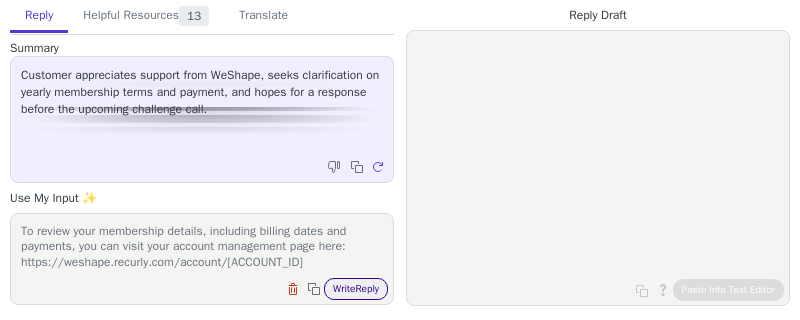 type on "include their account management link: https://weshape.recurly.com/account/rZVErXDUffVn7rP2govZmBq6t31Cks4s" 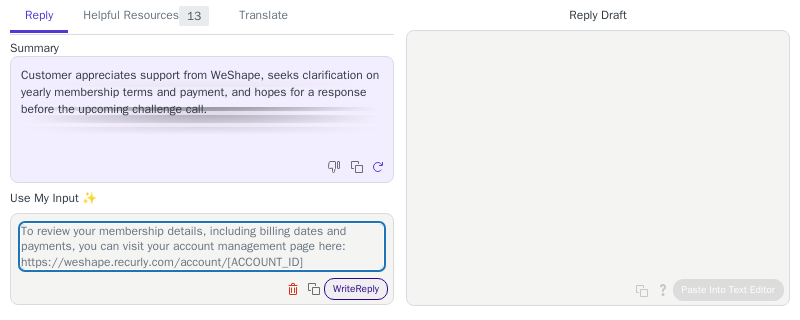 click on "Write  Reply" at bounding box center [356, 289] 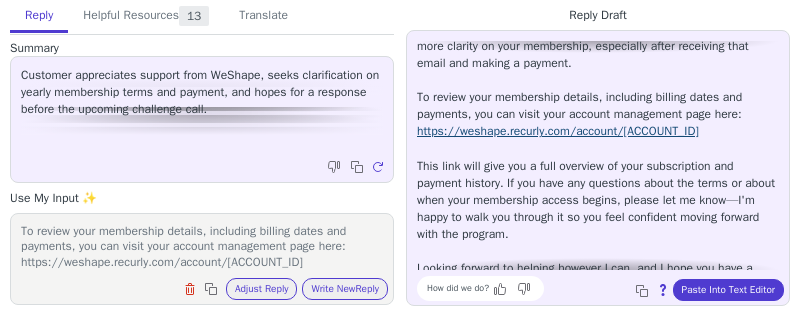 scroll, scrollTop: 79, scrollLeft: 0, axis: vertical 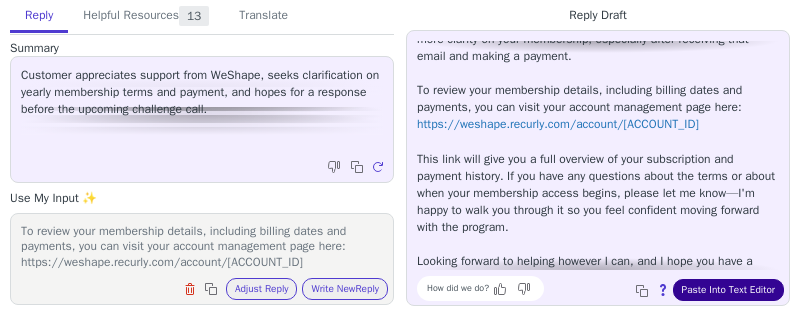 click on "Paste Into Text Editor" at bounding box center (728, 290) 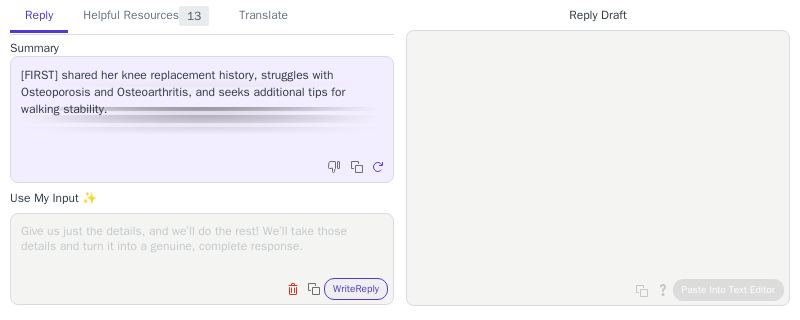 scroll, scrollTop: 0, scrollLeft: 0, axis: both 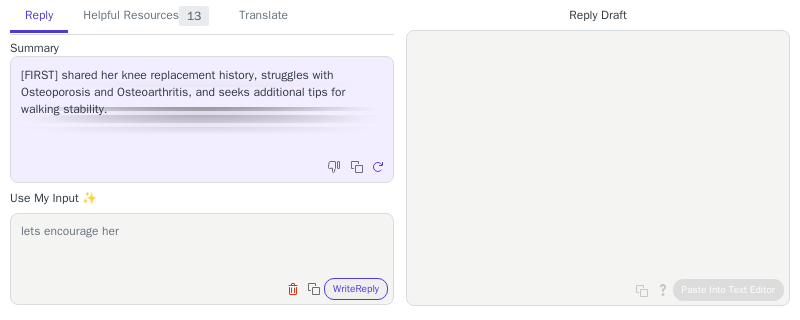 click on "lets encourage her" at bounding box center [202, 246] 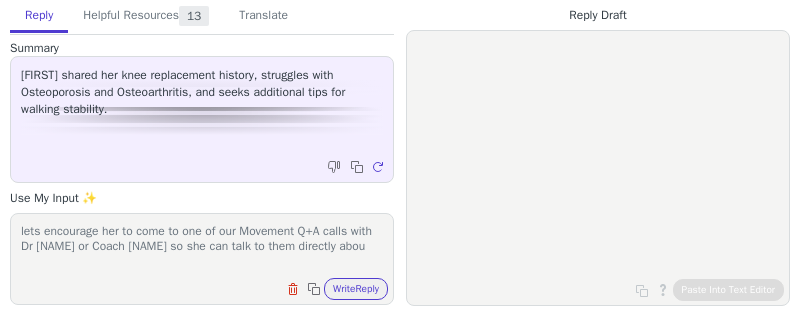 scroll, scrollTop: 0, scrollLeft: 0, axis: both 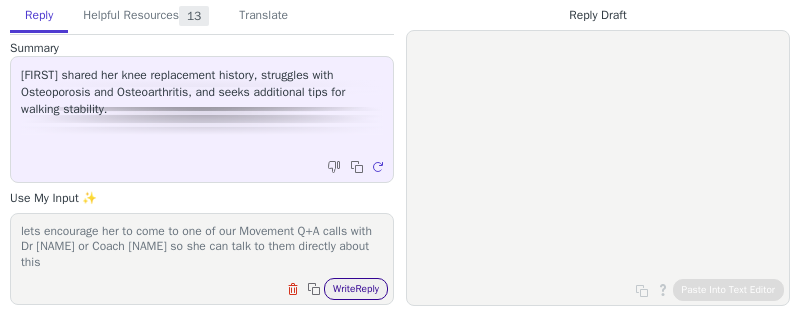 type on "lets encourage her to come to one of our Movement Q+A calls with Dr Lisa or Coach Tyler so she can talk to them directly about this" 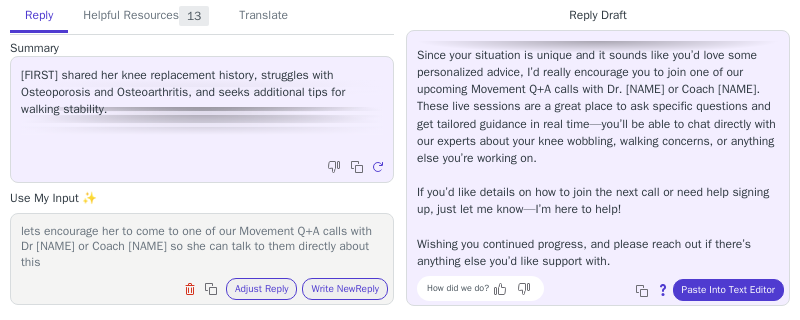 scroll, scrollTop: 130, scrollLeft: 0, axis: vertical 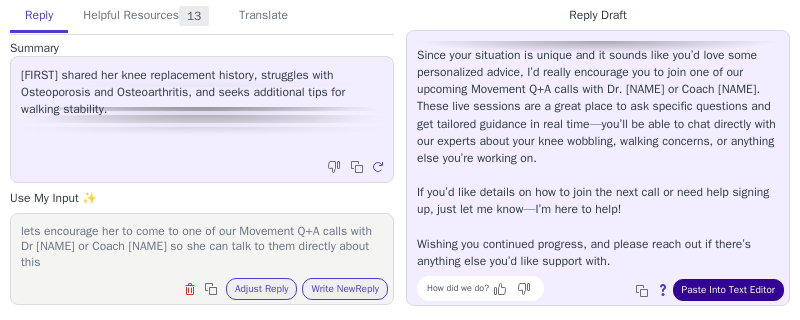 click on "Paste Into Text Editor" at bounding box center (728, 290) 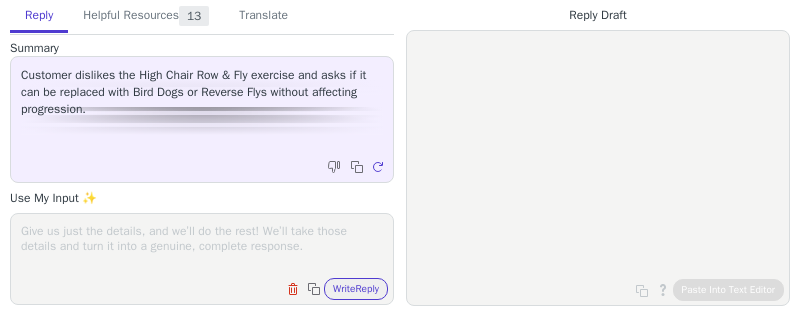 scroll, scrollTop: 0, scrollLeft: 0, axis: both 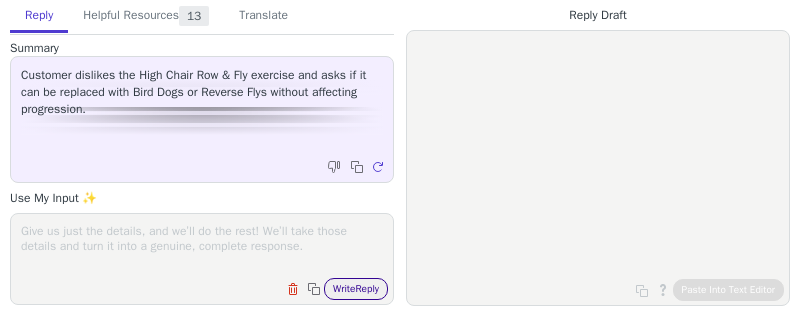 click on "Write  Reply" at bounding box center (356, 289) 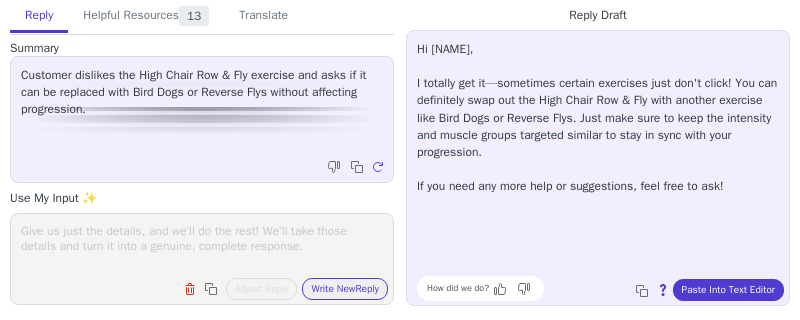 click at bounding box center [202, 246] 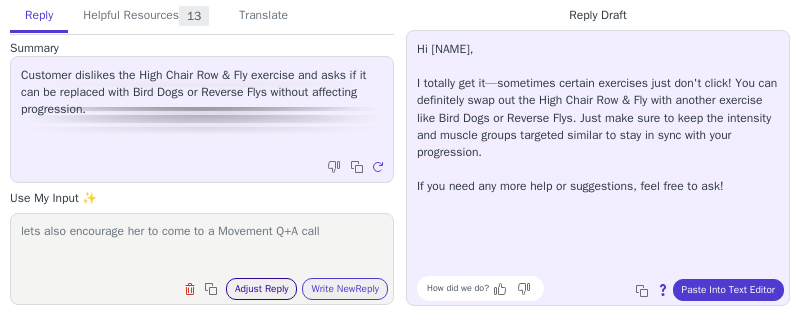 type on "lets also encourage her to come to a Movement Q+A call" 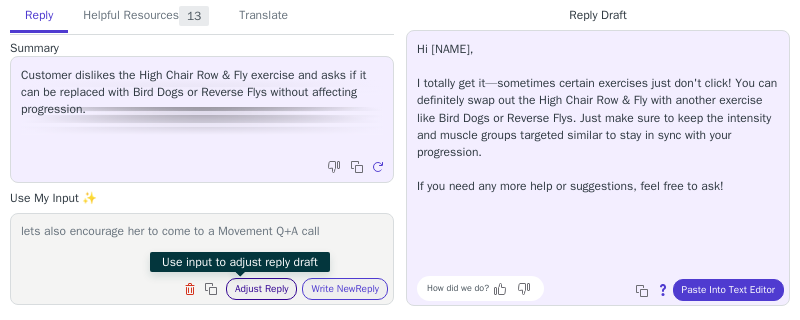click on "Adjust Reply" at bounding box center [262, 289] 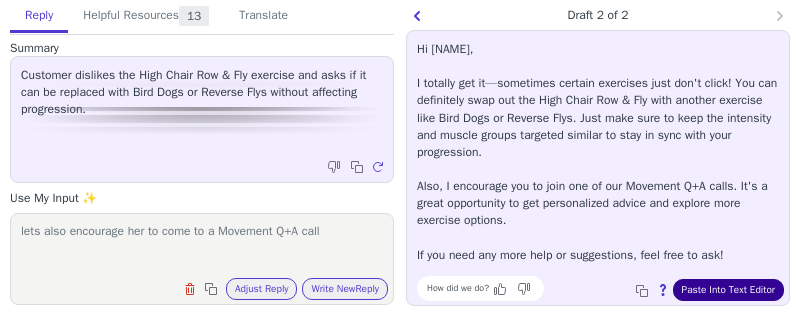 click on "Paste Into Text Editor" at bounding box center [728, 290] 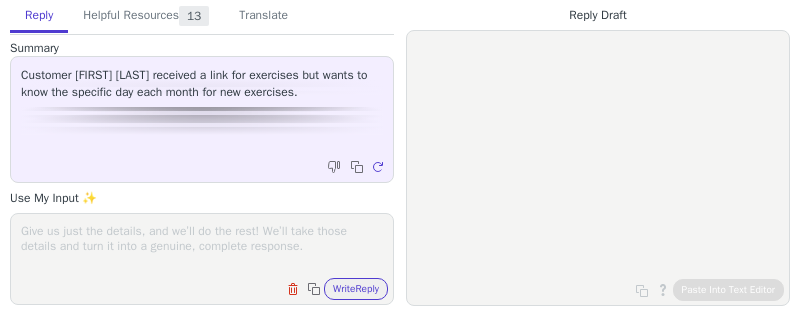 scroll, scrollTop: 0, scrollLeft: 0, axis: both 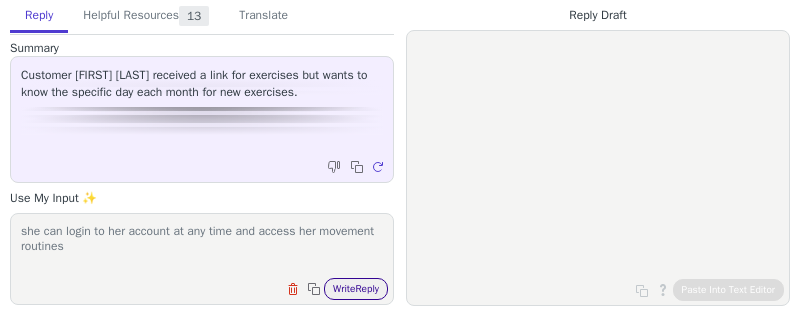 type on "she can login to her account at any time and access her movement routines" 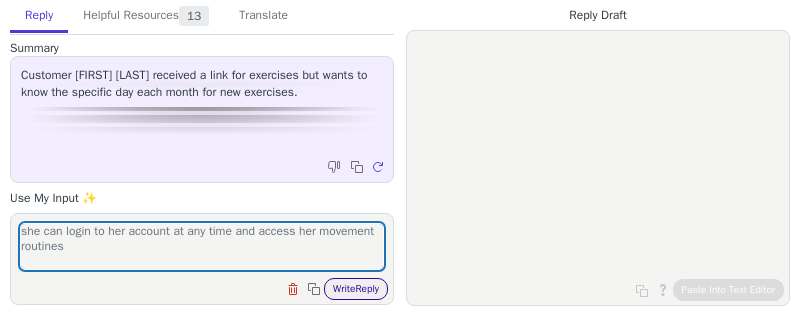 click on "Write  Reply" at bounding box center [356, 289] 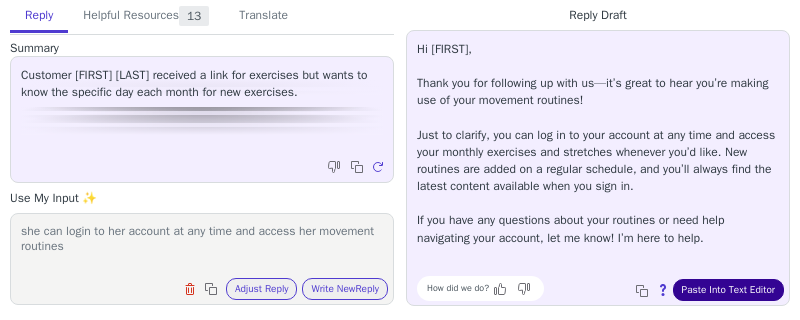 click on "Paste Into Text Editor" at bounding box center [728, 290] 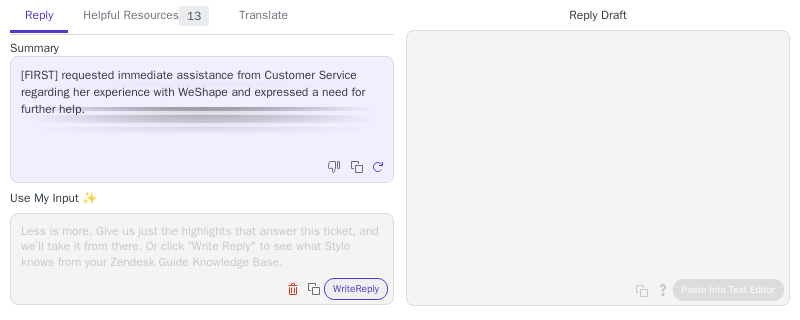 scroll, scrollTop: 0, scrollLeft: 0, axis: both 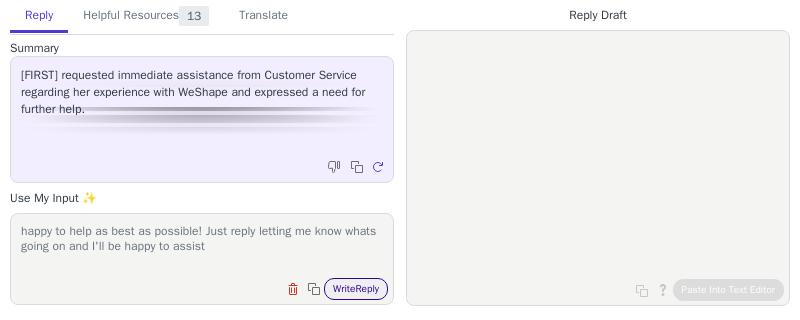 type on "happy to help as best as possible! Just reply letting me know whats going on and I'll be happy to assist" 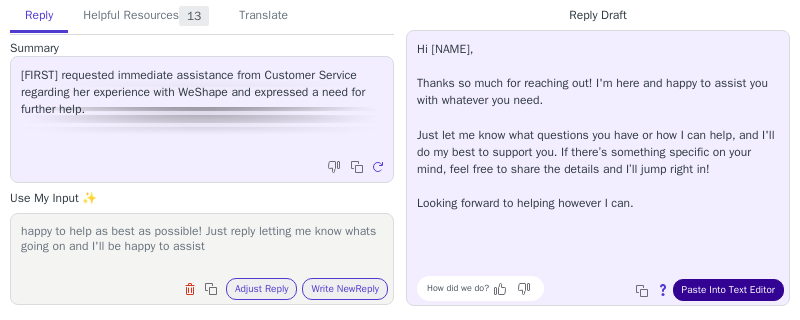 click on "Paste Into Text Editor" at bounding box center [728, 290] 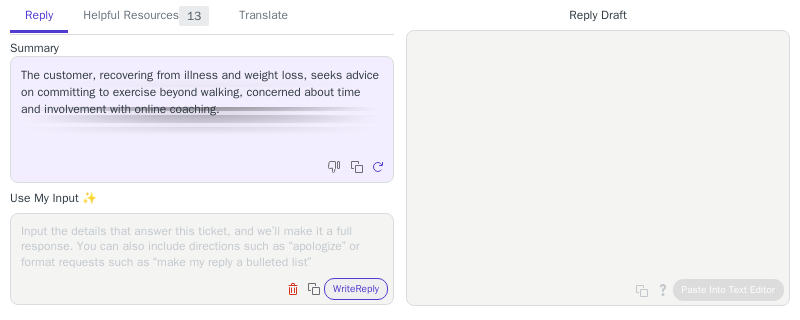 scroll, scrollTop: 0, scrollLeft: 0, axis: both 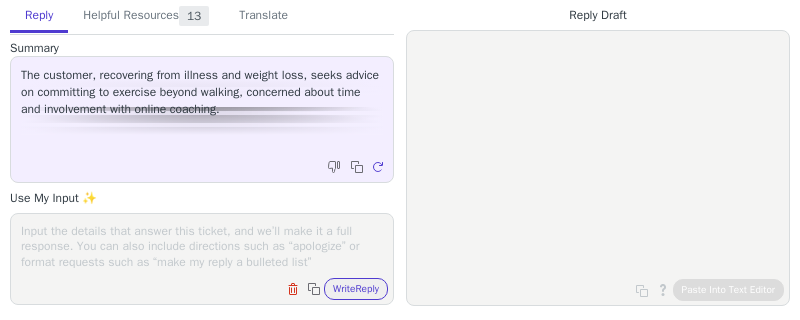 drag, startPoint x: 358, startPoint y: 294, endPoint x: 330, endPoint y: 300, distance: 28.635643 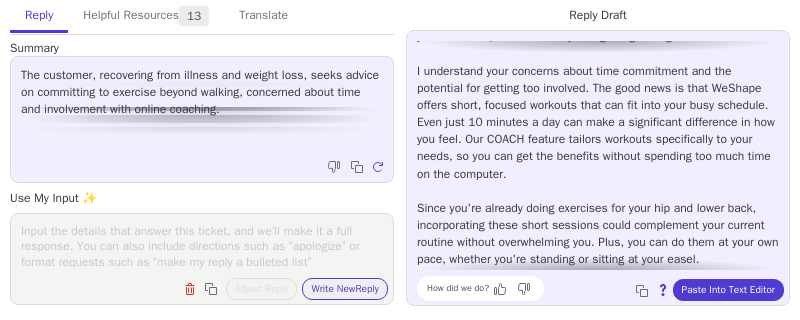scroll, scrollTop: 0, scrollLeft: 0, axis: both 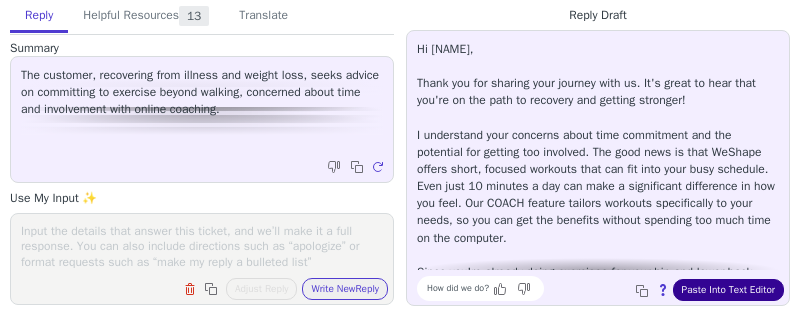 click on "Paste Into Text Editor" at bounding box center [728, 290] 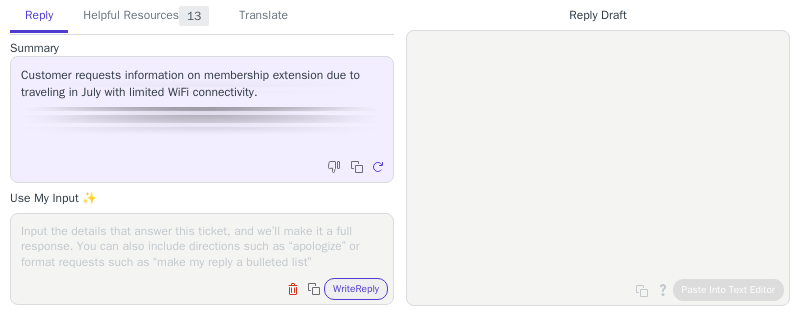 scroll, scrollTop: 0, scrollLeft: 0, axis: both 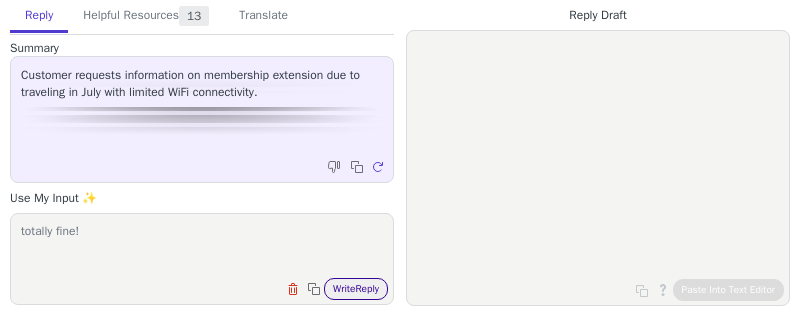 type on "totally fine!" 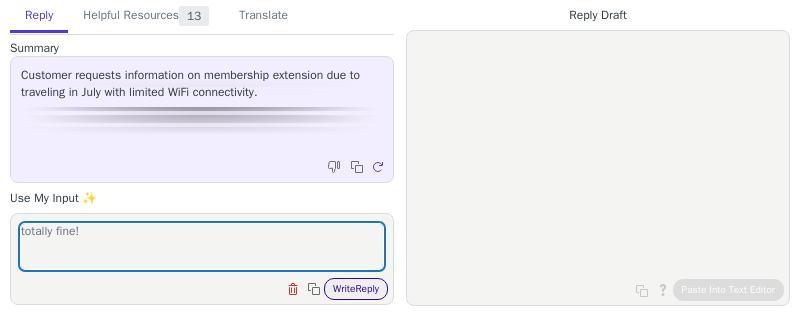 click on "Write  Reply" at bounding box center [356, 289] 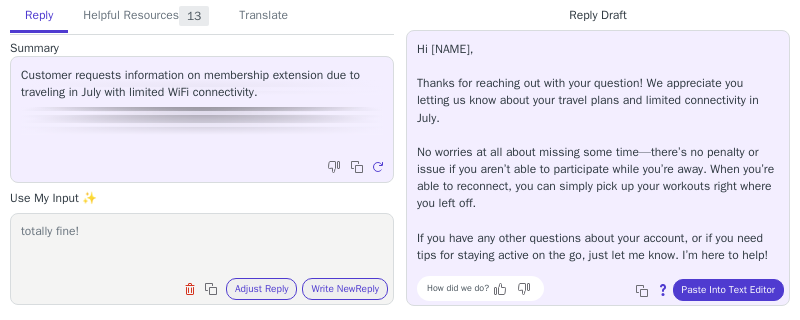 scroll, scrollTop: 10, scrollLeft: 0, axis: vertical 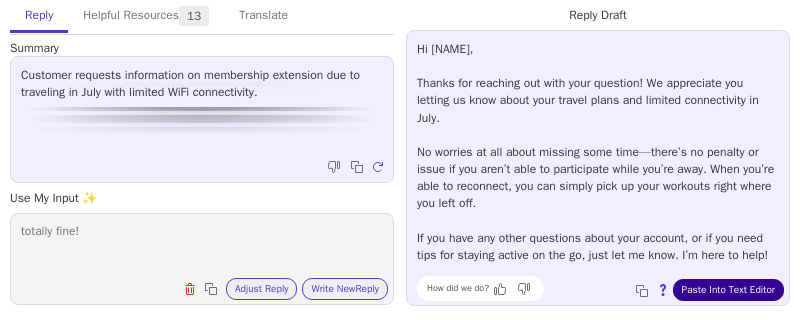click on "Paste Into Text Editor" at bounding box center (728, 290) 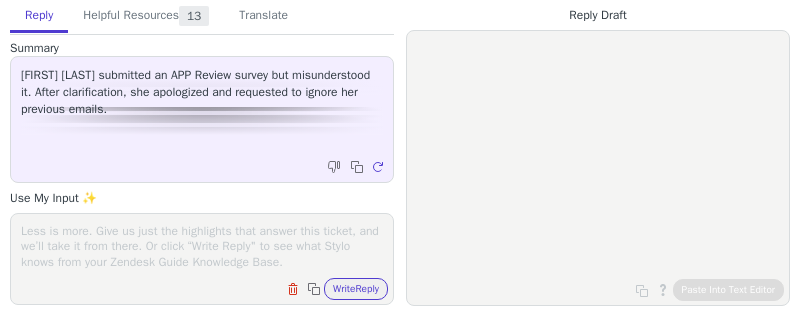 scroll, scrollTop: 0, scrollLeft: 0, axis: both 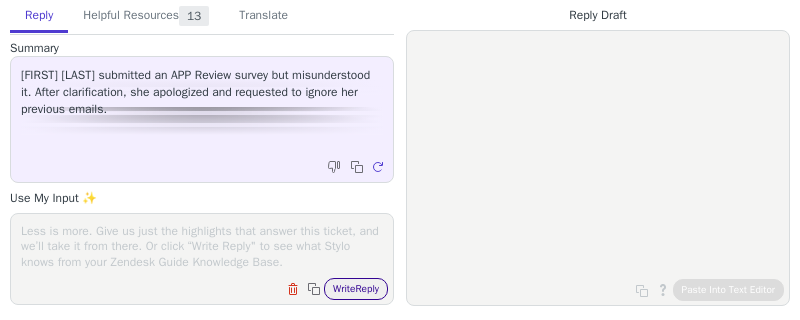 click on "Write  Reply" at bounding box center [356, 289] 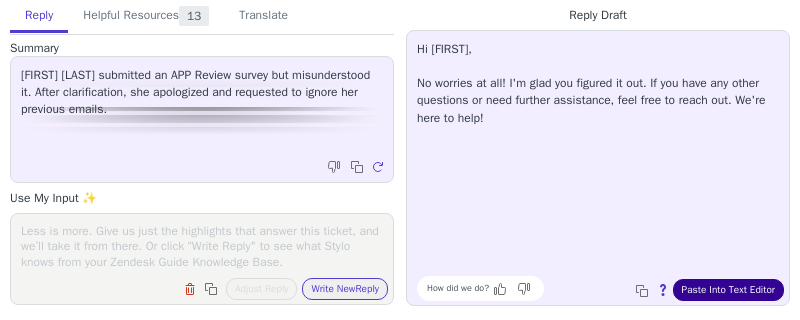 click on "Paste Into Text Editor" at bounding box center (728, 290) 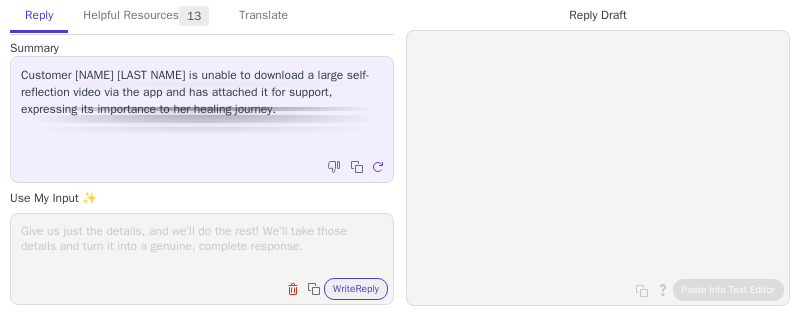 scroll, scrollTop: 0, scrollLeft: 0, axis: both 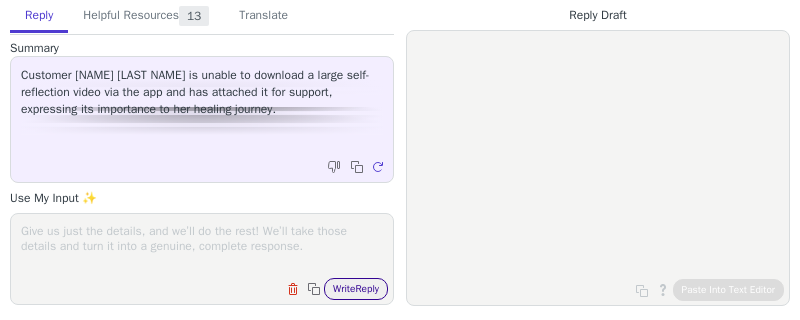 click on "Write  Reply" at bounding box center [356, 289] 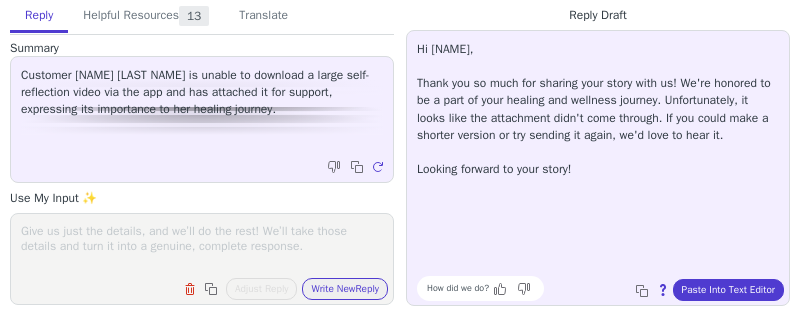 click at bounding box center [202, 246] 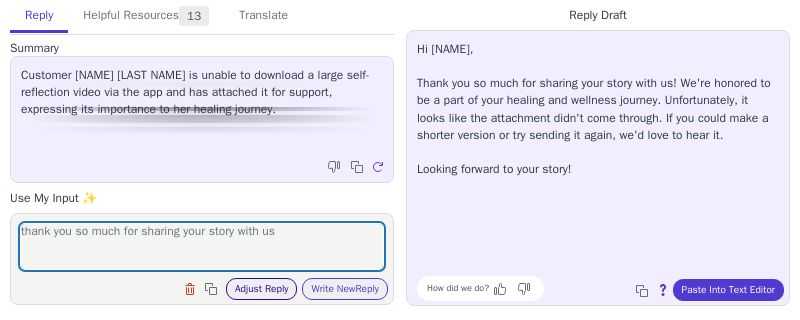 click on "Adjust Reply" at bounding box center (262, 289) 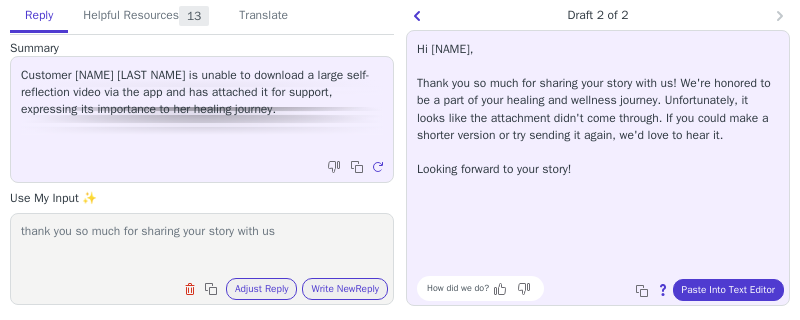 drag, startPoint x: 308, startPoint y: 231, endPoint x: 281, endPoint y: 276, distance: 52.478565 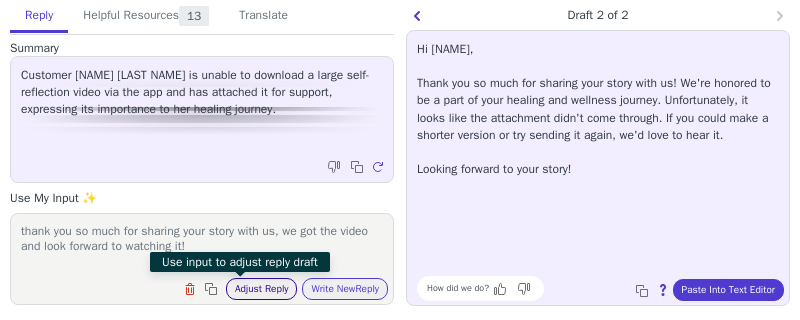 type on "thank you so much for sharing your story with us, we got the video and look forward to watching it!" 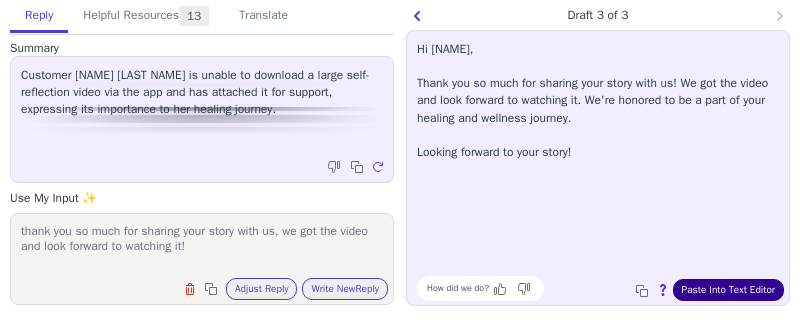 click on "Paste Into Text Editor" at bounding box center [728, 290] 